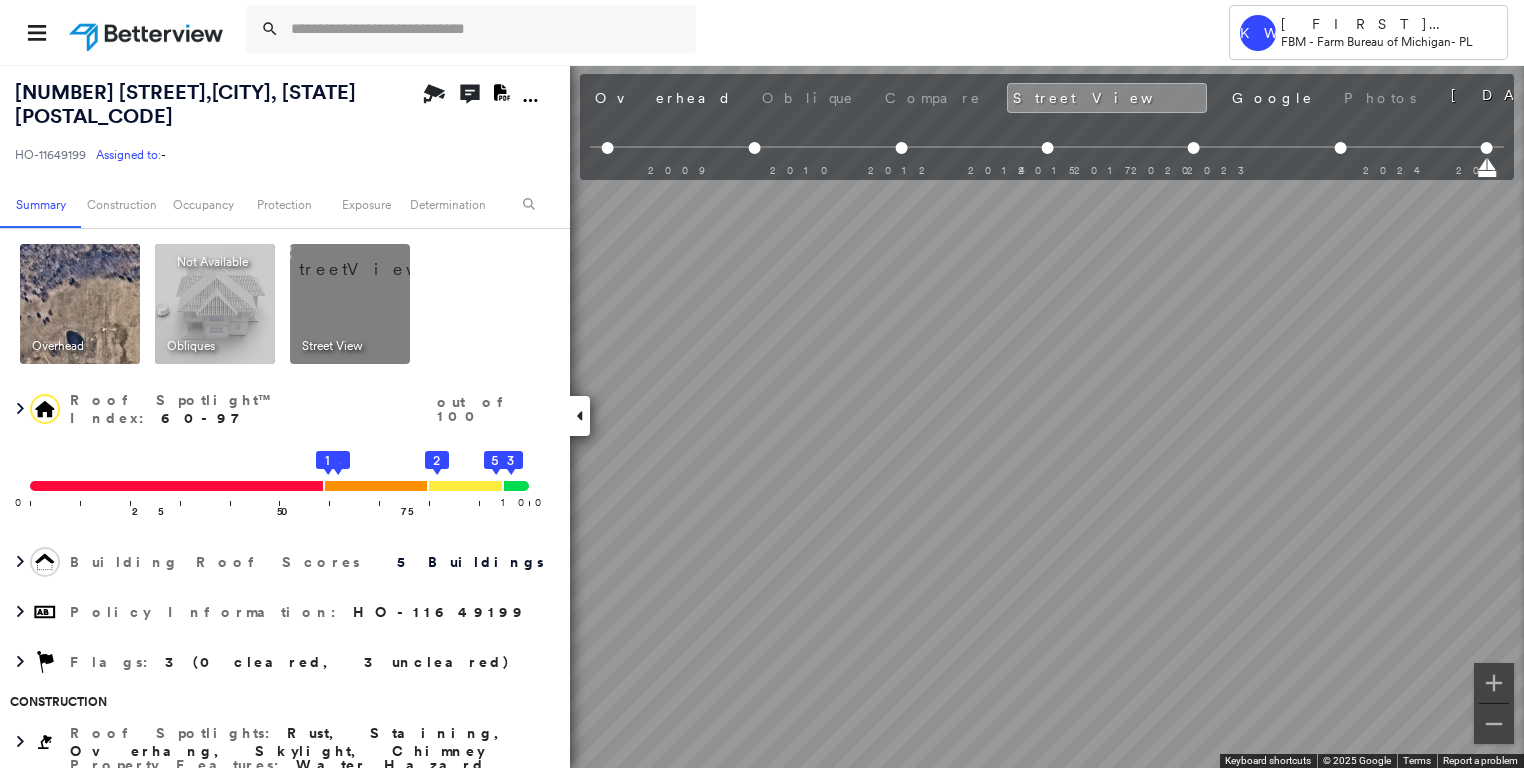 scroll, scrollTop: 0, scrollLeft: 0, axis: both 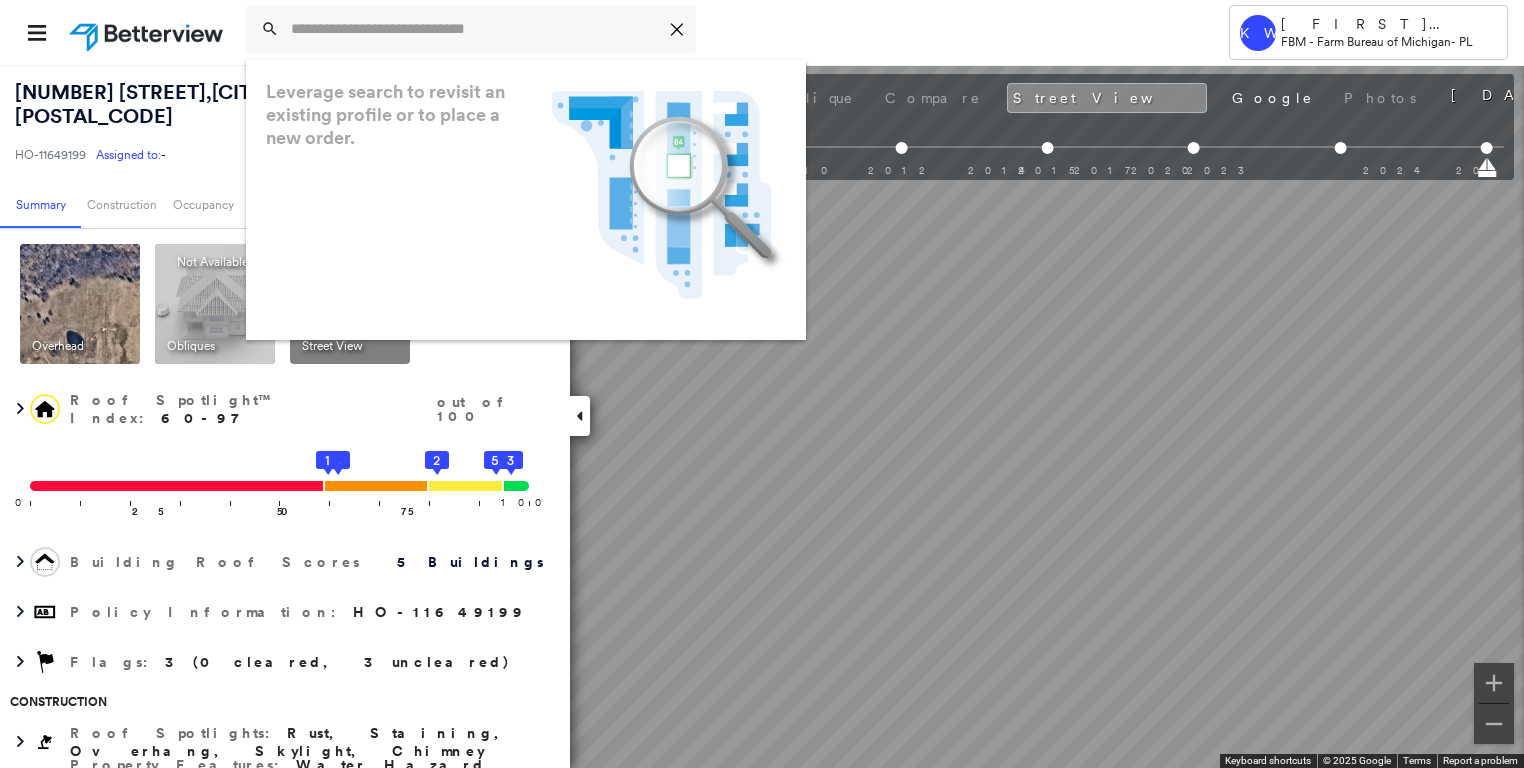 paste on "**********" 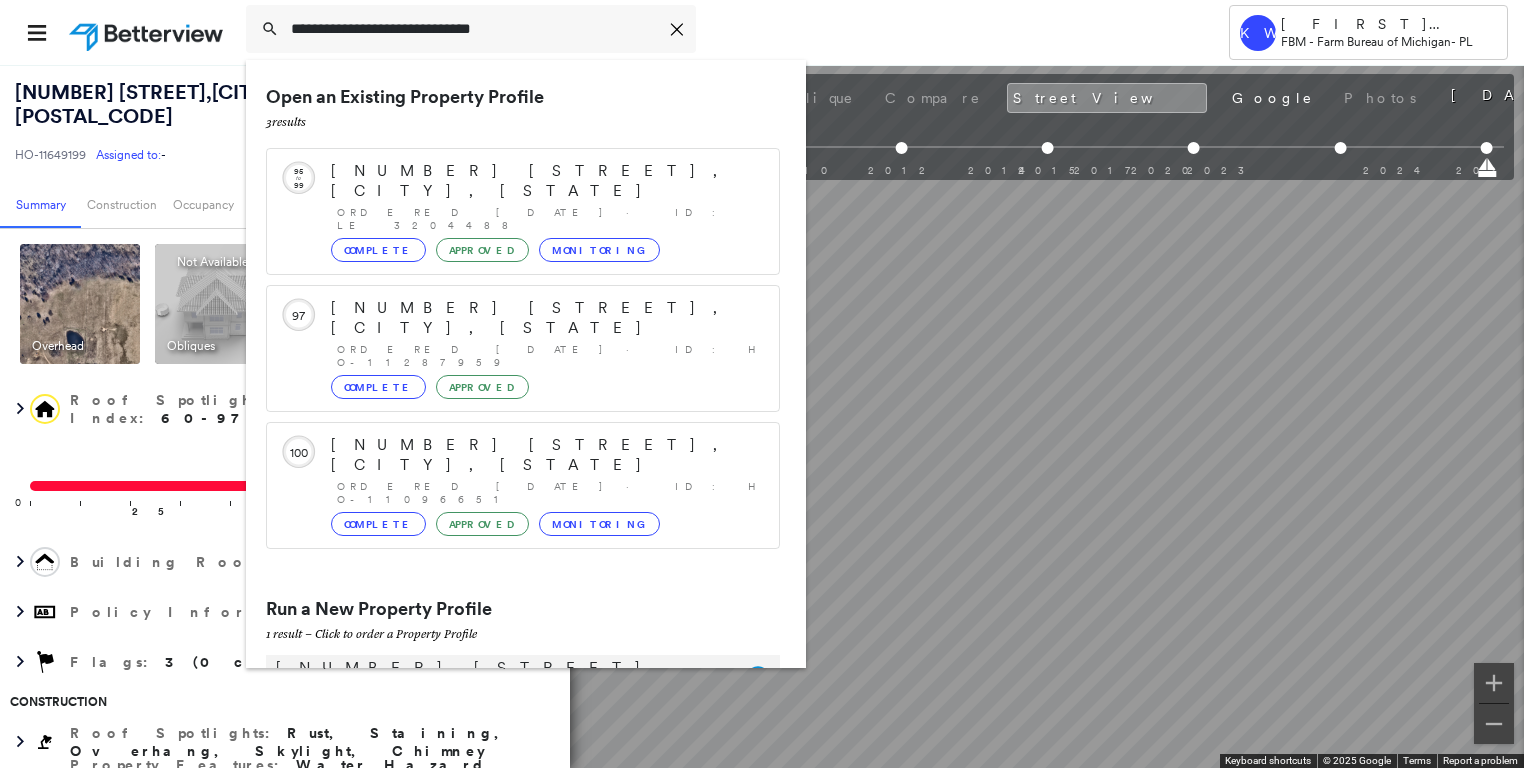 type on "**********" 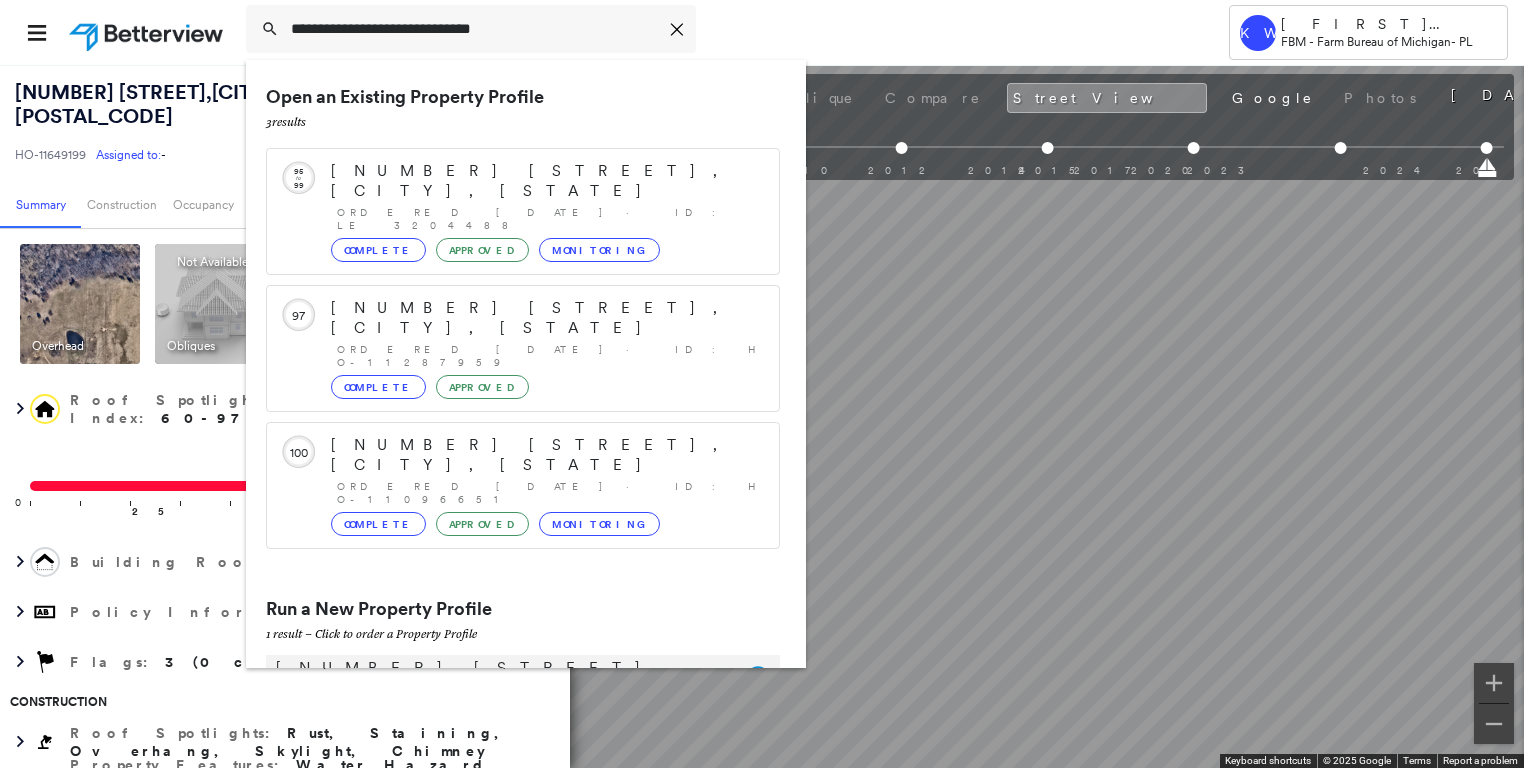 click 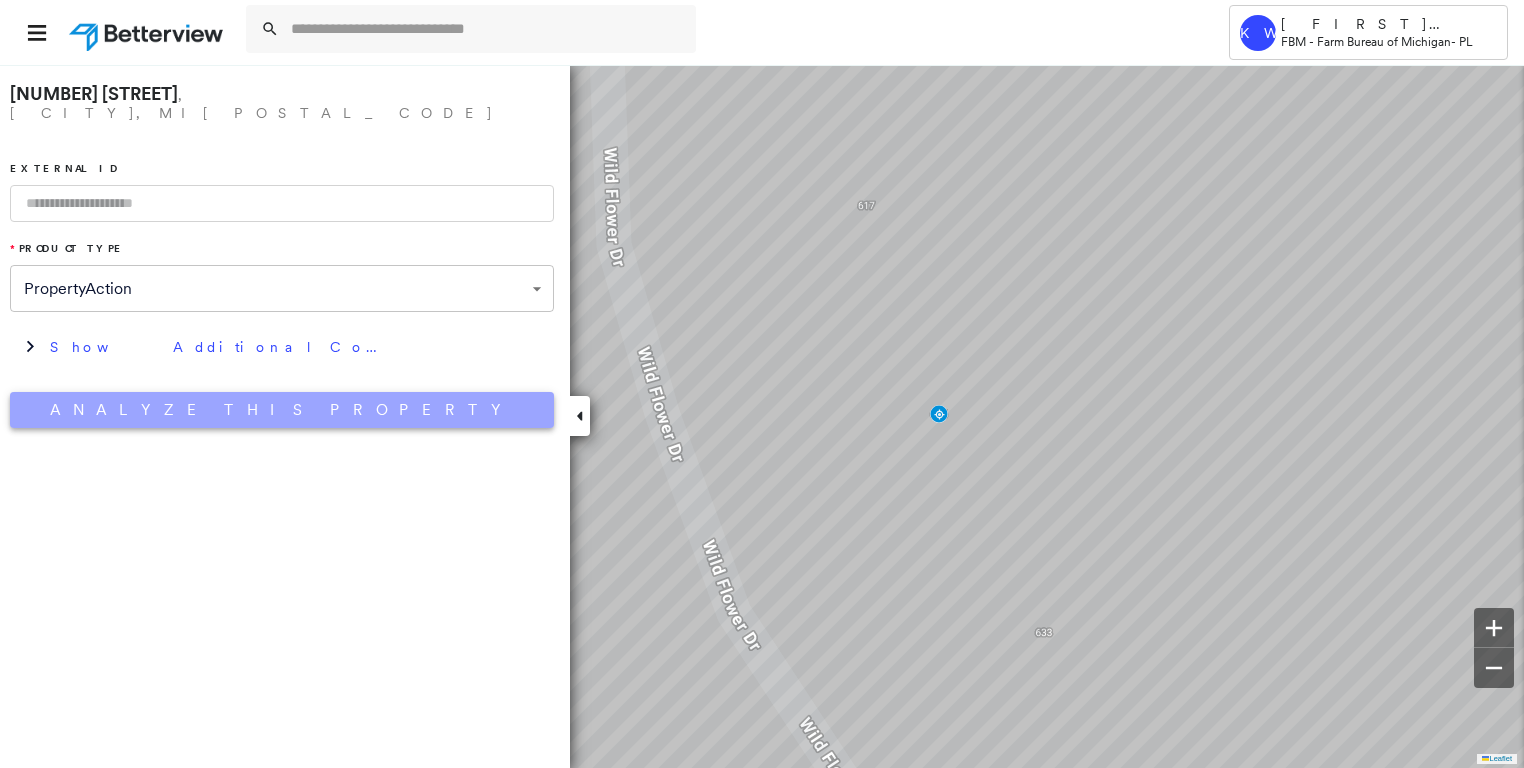 click on "Analyze This Property" at bounding box center [282, 410] 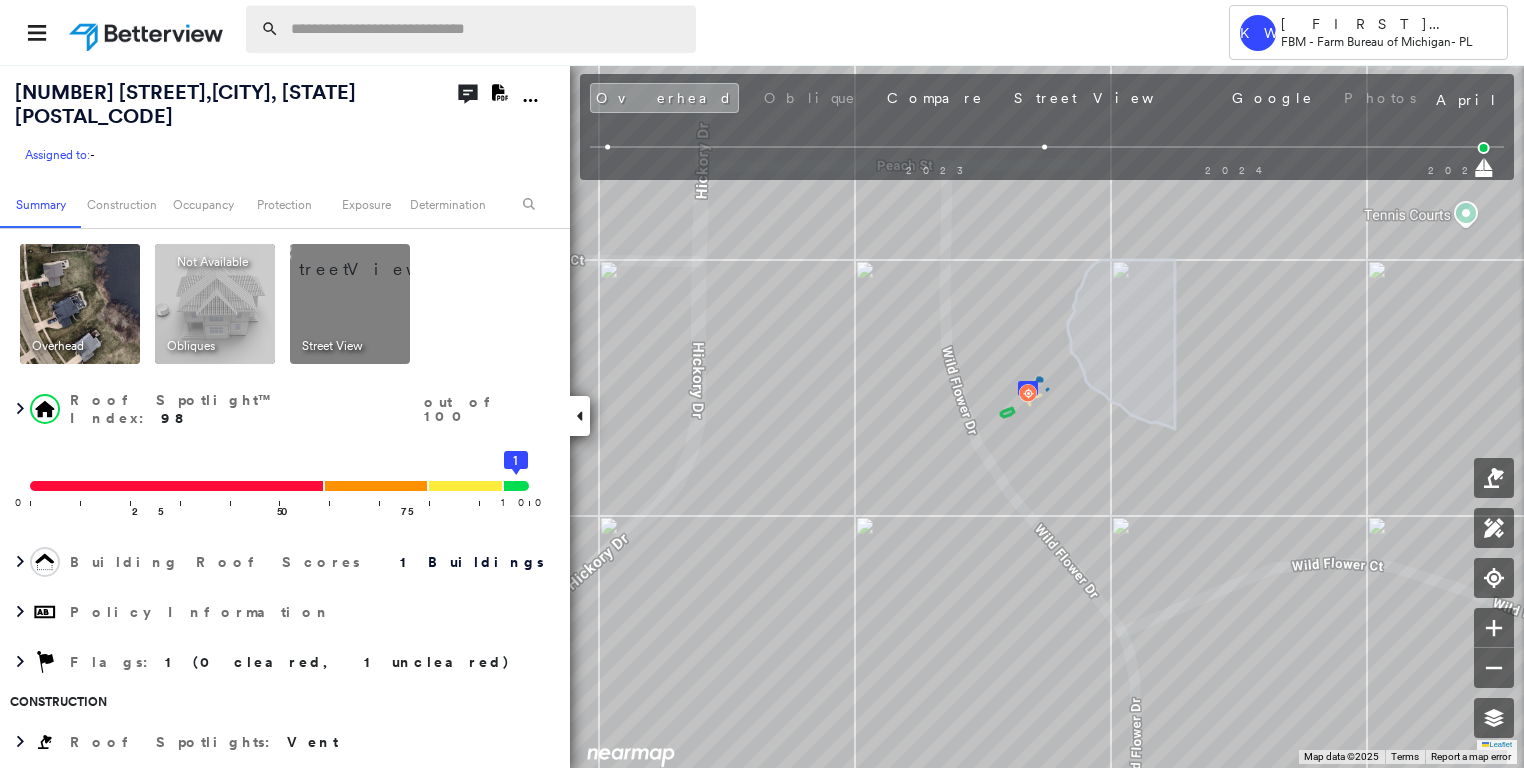 click at bounding box center [487, 29] 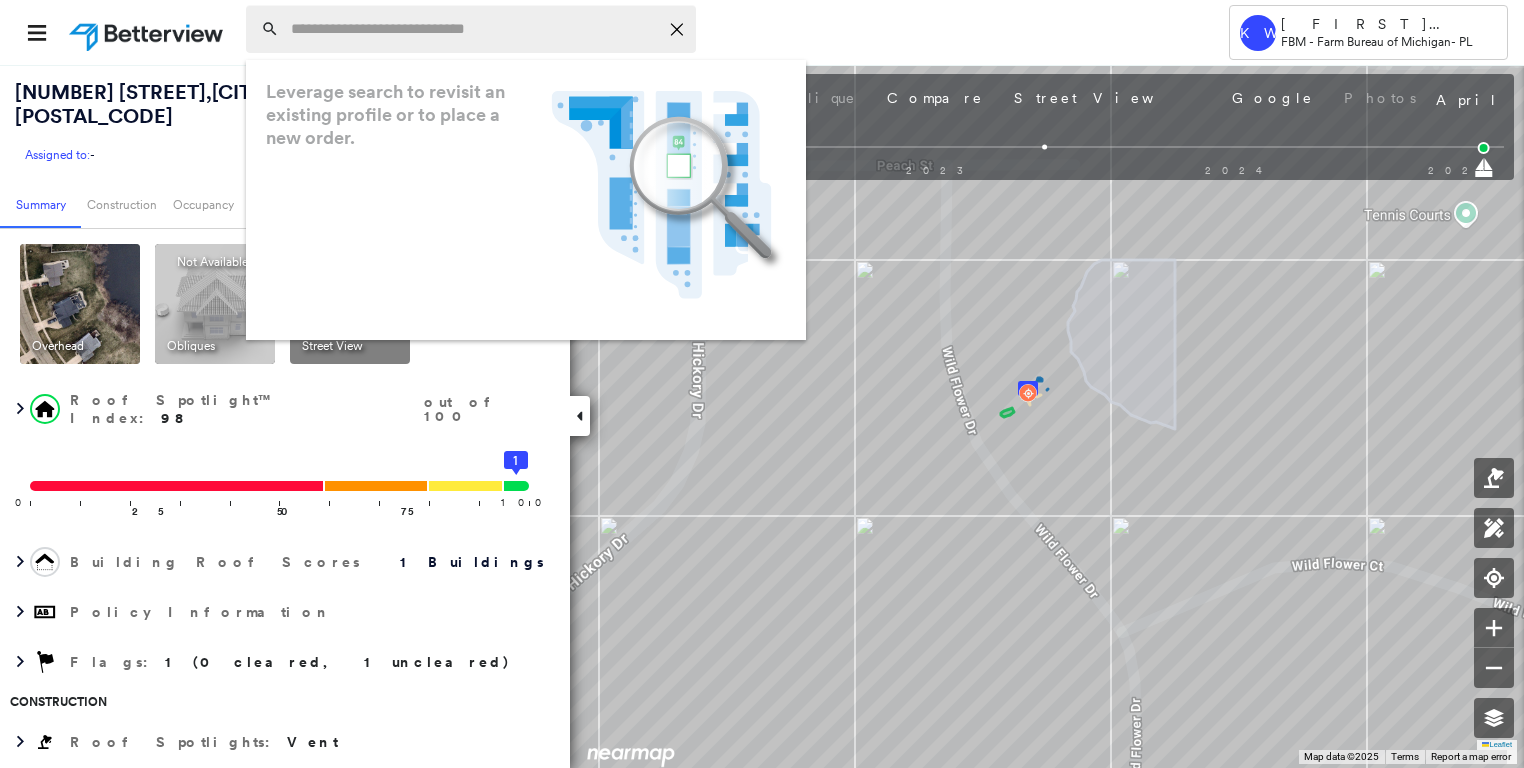 paste on "**********" 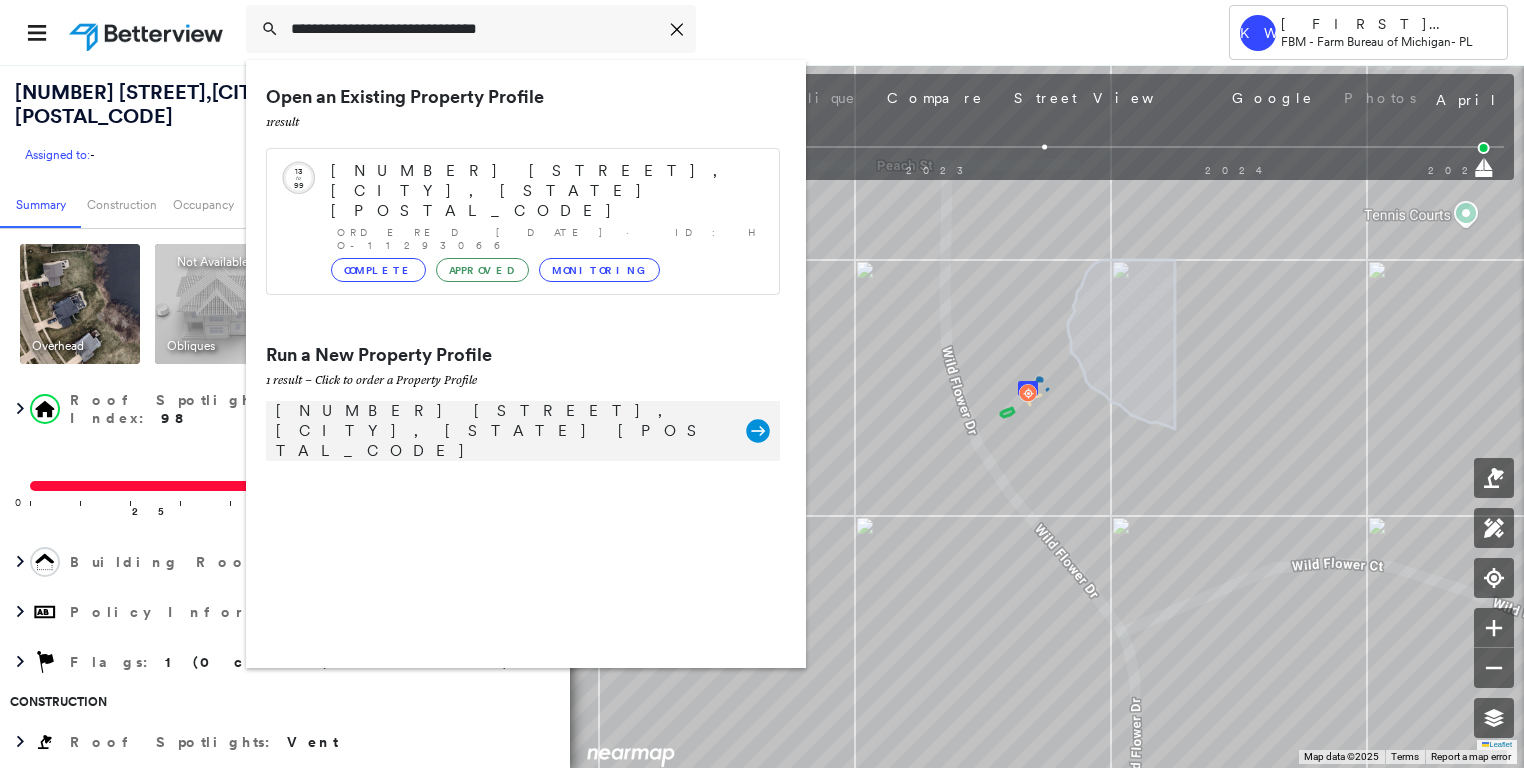 type on "**********" 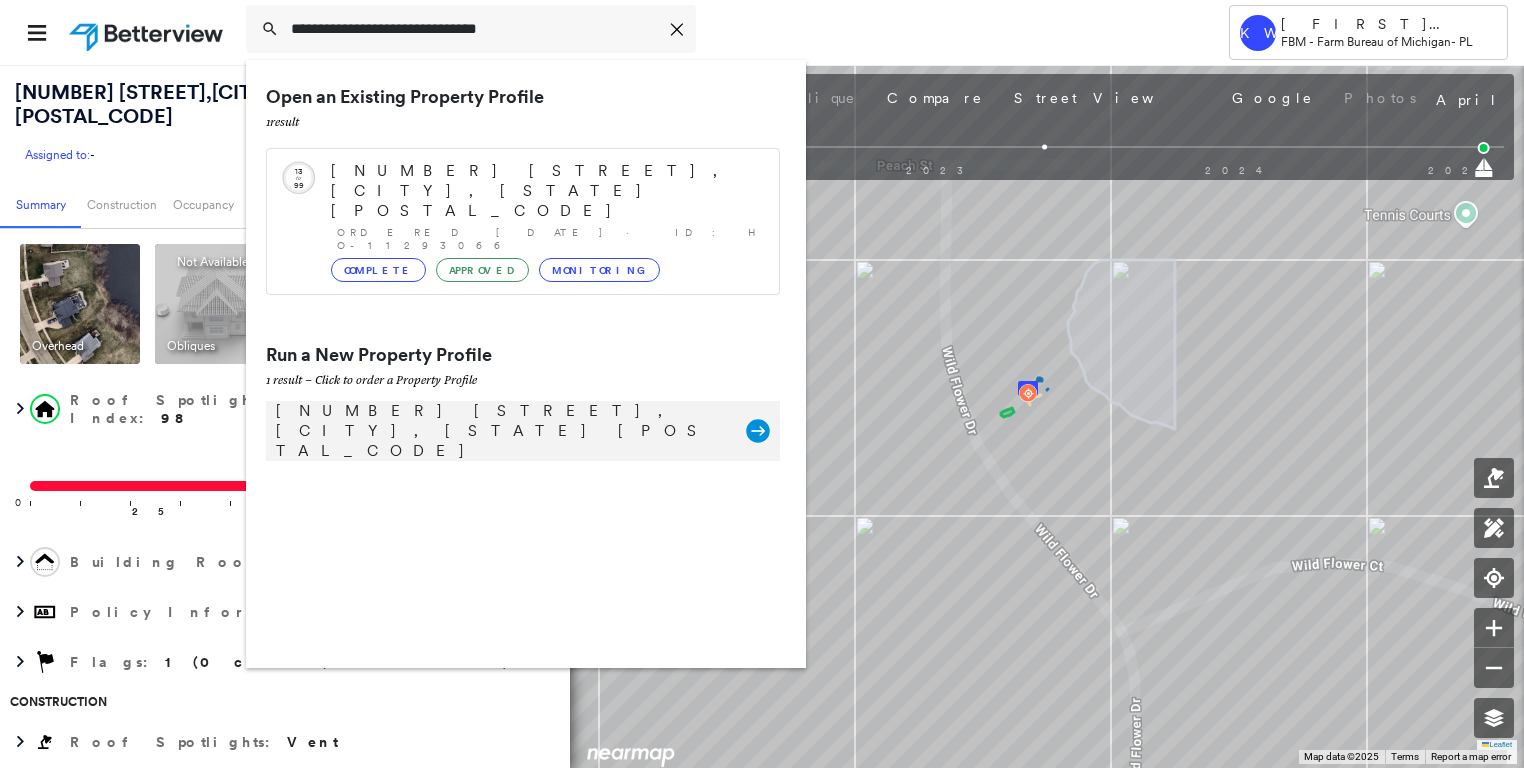 click 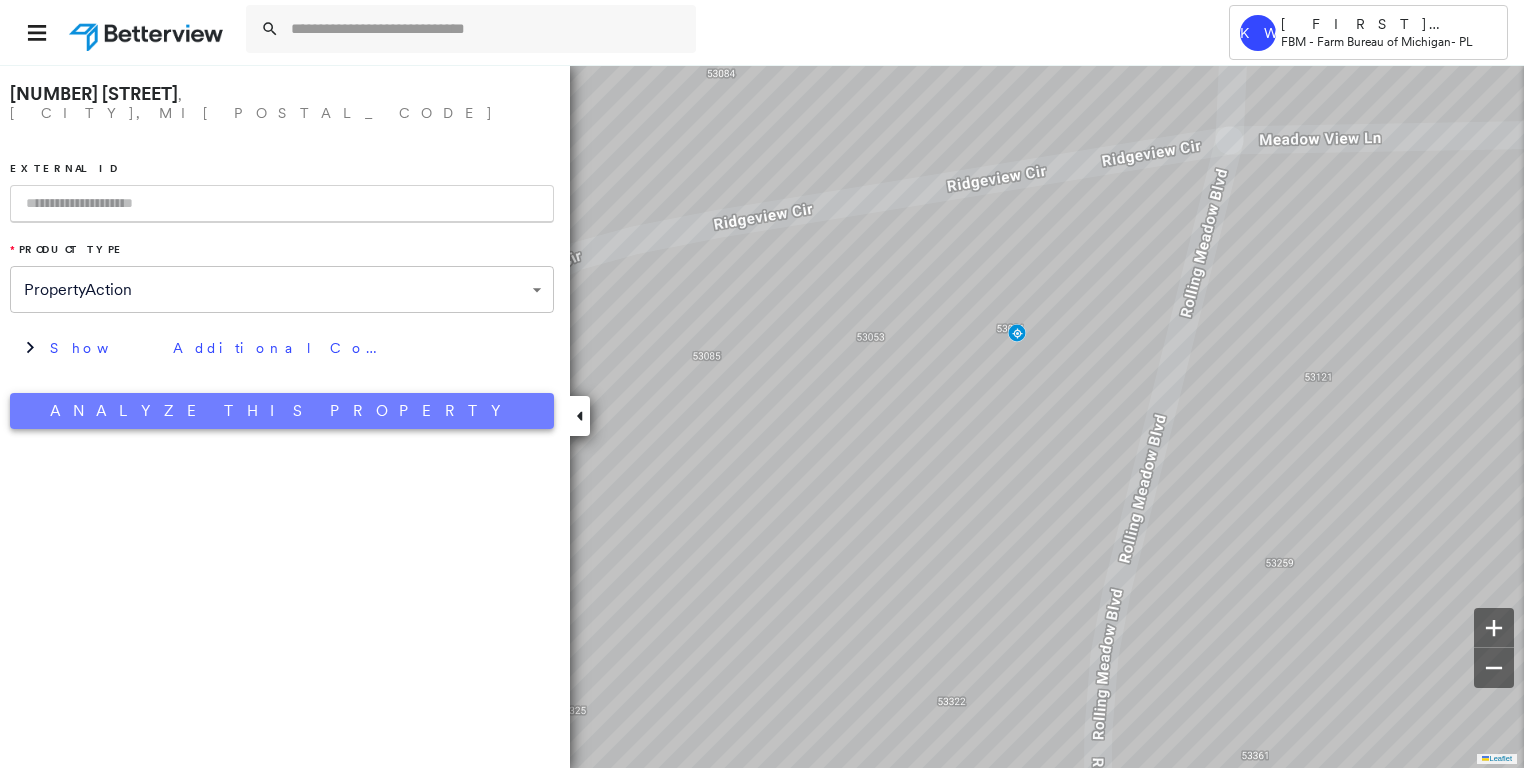 click on "Analyze This Property" at bounding box center [282, 411] 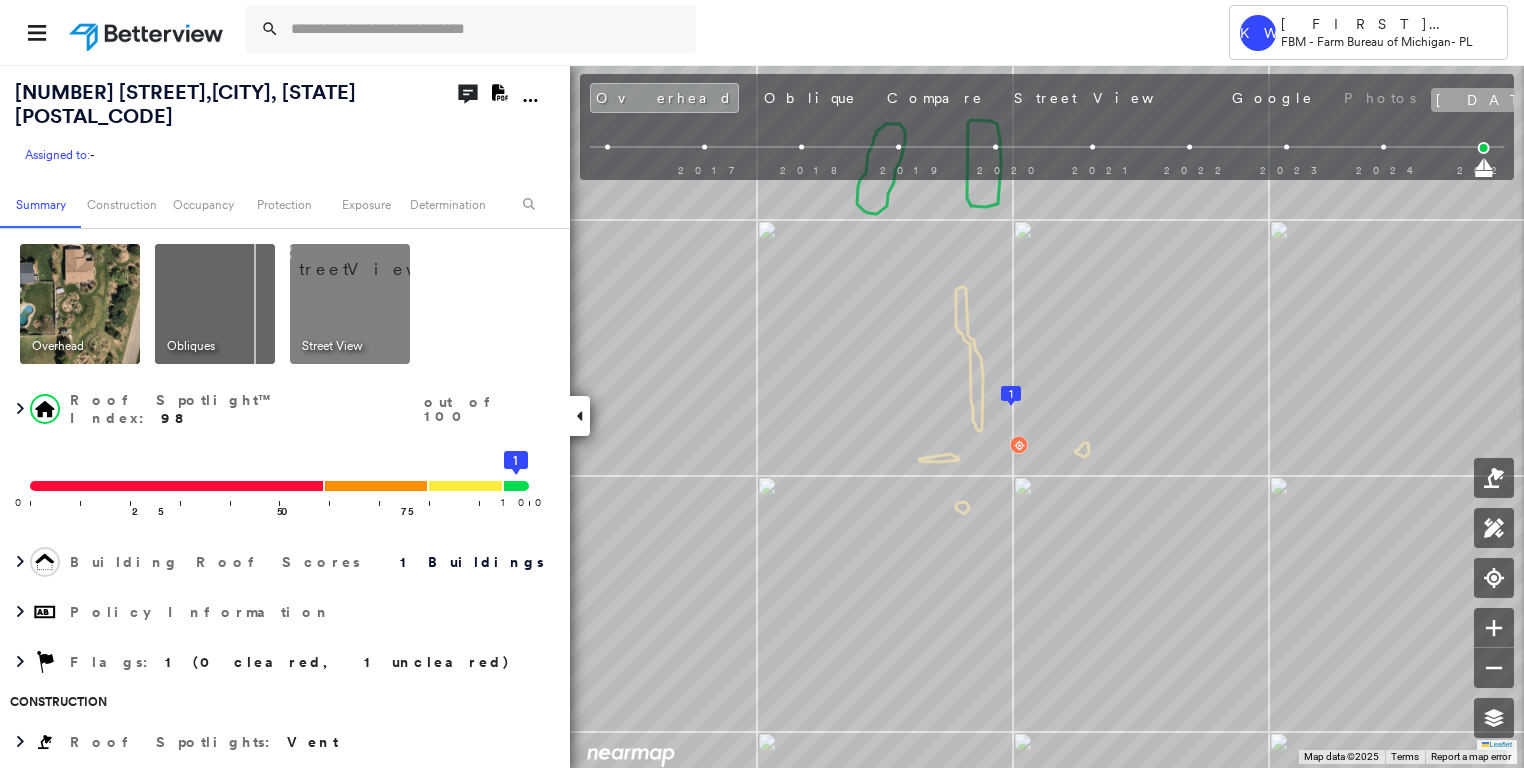 click 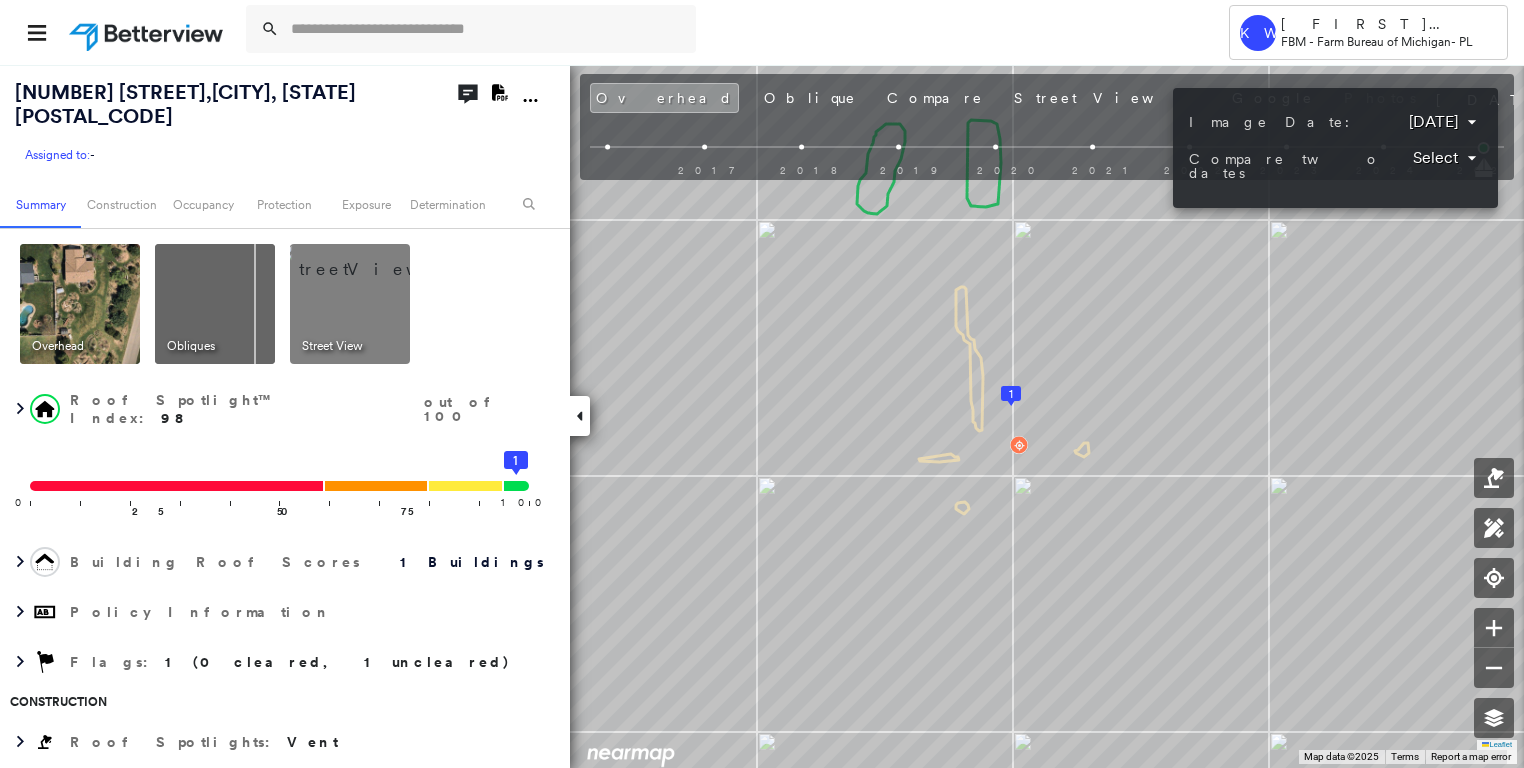 click on "Tower KW [FIRST] [LAST] FBM - Farm Bureau of Michigan  -   PL [NUMBER] [STREET] ,  [CITY], [STATE] [POSTAL_CODE] Assigned to:  - Assigned to:  - Assigned to:  - Open Comments Download PDF Report Summary Construction Occupancy Protection Exposure Determination Overhead Obliques Street View Roof Spotlight™ Index :  98 out of 100 0 100 25 50 75 1 Building Roof Scores 1 Buildings Policy Information Flags :  1 (0 cleared, 1 uncleared) Construction Roof Spotlights :  Vent Property Features :  Car, Fire Pit Roof Size & Shape :  1 building  - Gable | Asphalt Shingle Occupancy Place Detail Protection Exposure FEMA Risk Index Additional Perils Determination Flags :  1 (0 cleared, 1 uncleared) Uncleared Flags (1) Cleared Flags  (0) Low Low Priority Flagged [DATE] Clear Action Taken New Entry History Quote/New Business Terms & Conditions Added ACV Endorsement Added Cosmetic Endorsement Inspection/Loss Control Report Information Added to Inspection Survey Onsite Inspection Ordered Determined No Inspection Needed General Save" at bounding box center (762, 384) 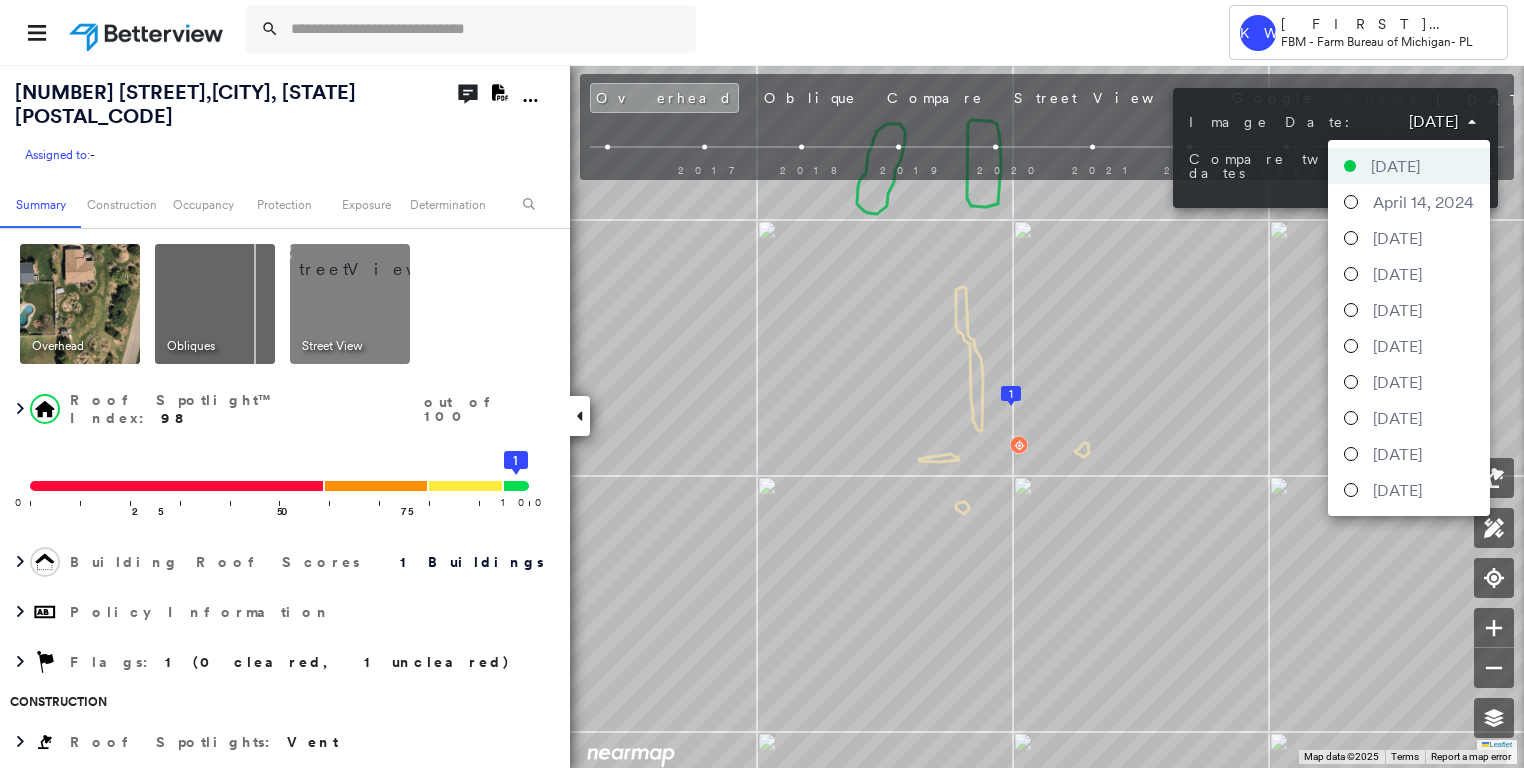 click on "[DATE]" at bounding box center (1397, 490) 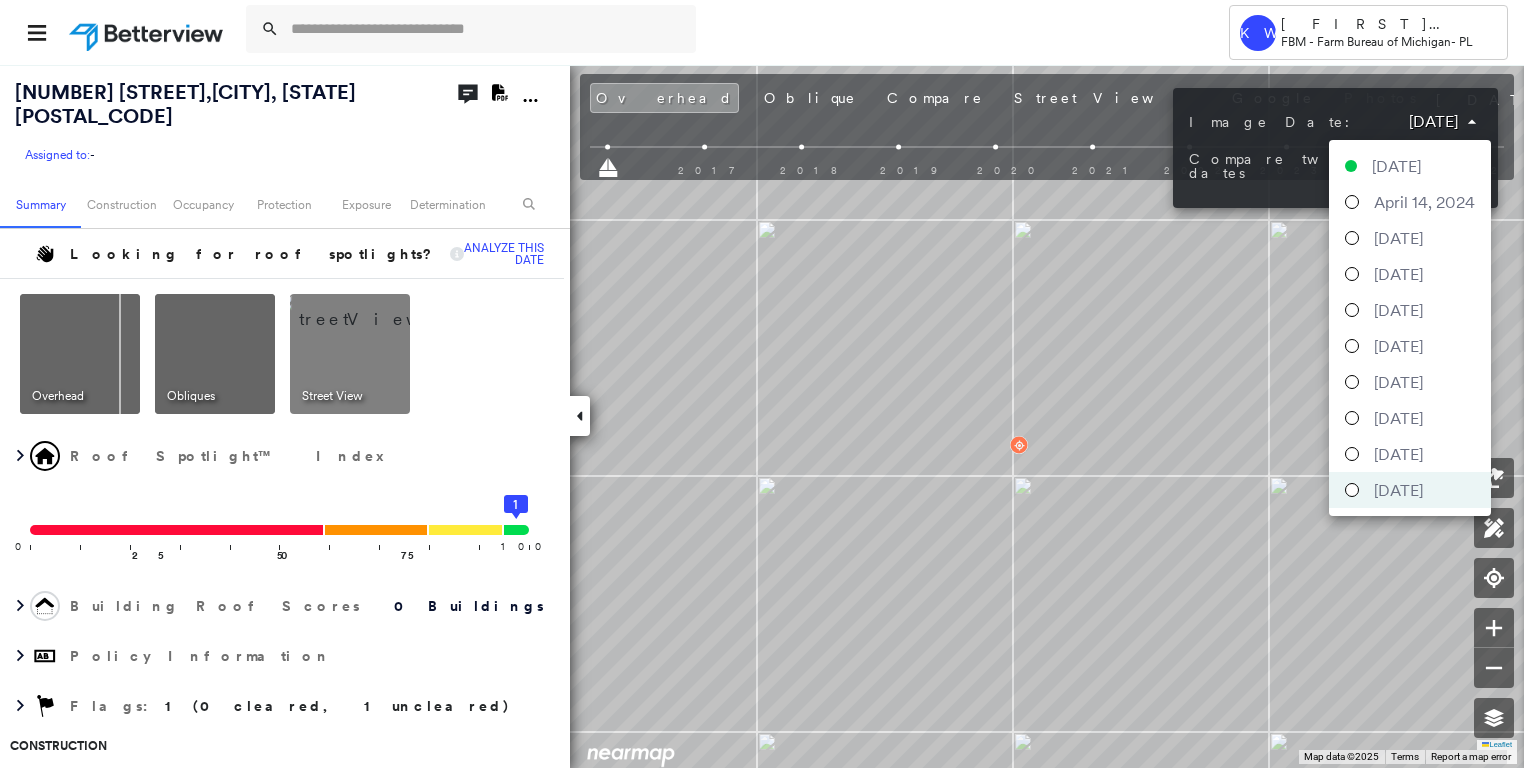 click on "Tower KW [FIRST] [LAST] FBM - Farm Bureau of Michigan  -   PL [NUMBER] [STREET] ,  [CITY], [STATE] [POSTAL_CODE] Assigned to:  - Assigned to:  - Assigned to:  - Open Comments Download PDF Report Summary Construction Occupancy Protection Exposure Determination Looking for roof spotlights? Analyze this date Overhead Obliques Street View Roof Spotlight™ Index 0 100 25 50 75 1 Building Roof Scores 0 Buildings Policy Information Flags :  1 (0 cleared, 1 uncleared) Construction Occupancy Place Detail Protection Exposure FEMA Risk Index Additional Perils Determination Flags :  1 (0 cleared, 1 uncleared) Uncleared Flags (1) Cleared Flags  (0) Low Low Priority Flagged [DATE] Clear Action Taken New Entry History Quote/New Business Terms & Conditions Added ACV Endorsement Added Cosmetic Endorsement Inspection/Loss Control Report Information Added to Inspection Survey Onsite Inspection Ordered Determined No Inspection Needed General Used Report to Further Agent/Insured Discussion Reject/Decline - New Business Save Renewal" at bounding box center [762, 384] 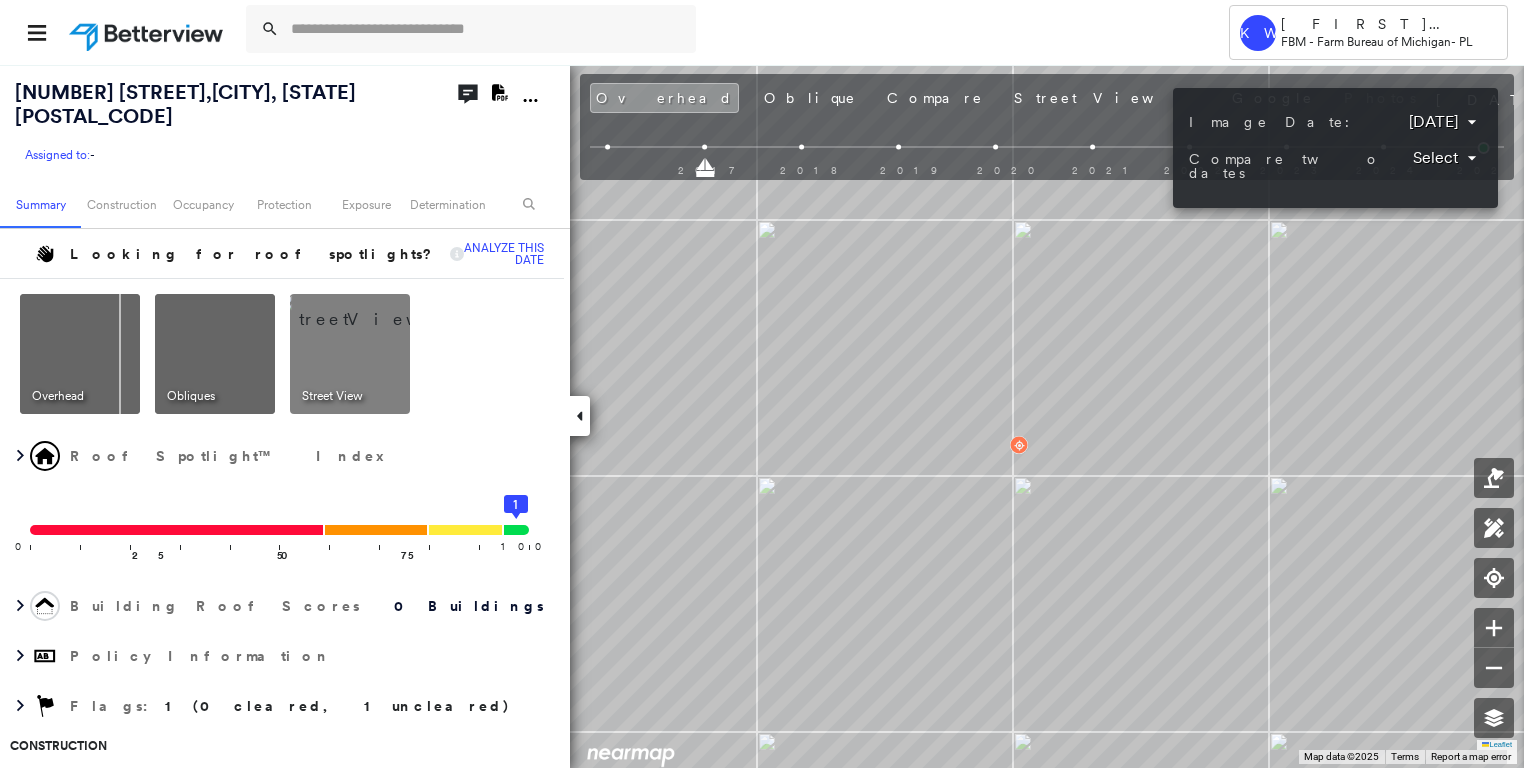 click on "Tower KW [FIRST] [LAST] FBM - Farm Bureau of Michigan  -   PL [NUMBER] [STREET] ,  [CITY], [STATE] [POSTAL_CODE] Assigned to:  - Assigned to:  - Assigned to:  - Open Comments Download PDF Report Summary Construction Occupancy Protection Exposure Determination Looking for roof spotlights? Analyze this date Overhead Obliques Street View Roof Spotlight™ Index 0 100 25 50 75 1 Building Roof Scores 0 Buildings Policy Information Flags :  1 (0 cleared, 1 uncleared) Construction Occupancy Place Detail Protection Exposure FEMA Risk Index Additional Perils Determination Flags :  1 (0 cleared, 1 uncleared) Uncleared Flags (1) Cleared Flags  (0) Low Low Priority Flagged [DATE] Clear Action Taken New Entry History Quote/New Business Terms & Conditions Added ACV Endorsement Added Cosmetic Endorsement Inspection/Loss Control Report Information Added to Inspection Survey Onsite Inspection Ordered Determined No Inspection Needed General Used Report to Further Agent/Insured Discussion Reject/Decline - New Business Save Renewal" at bounding box center [762, 384] 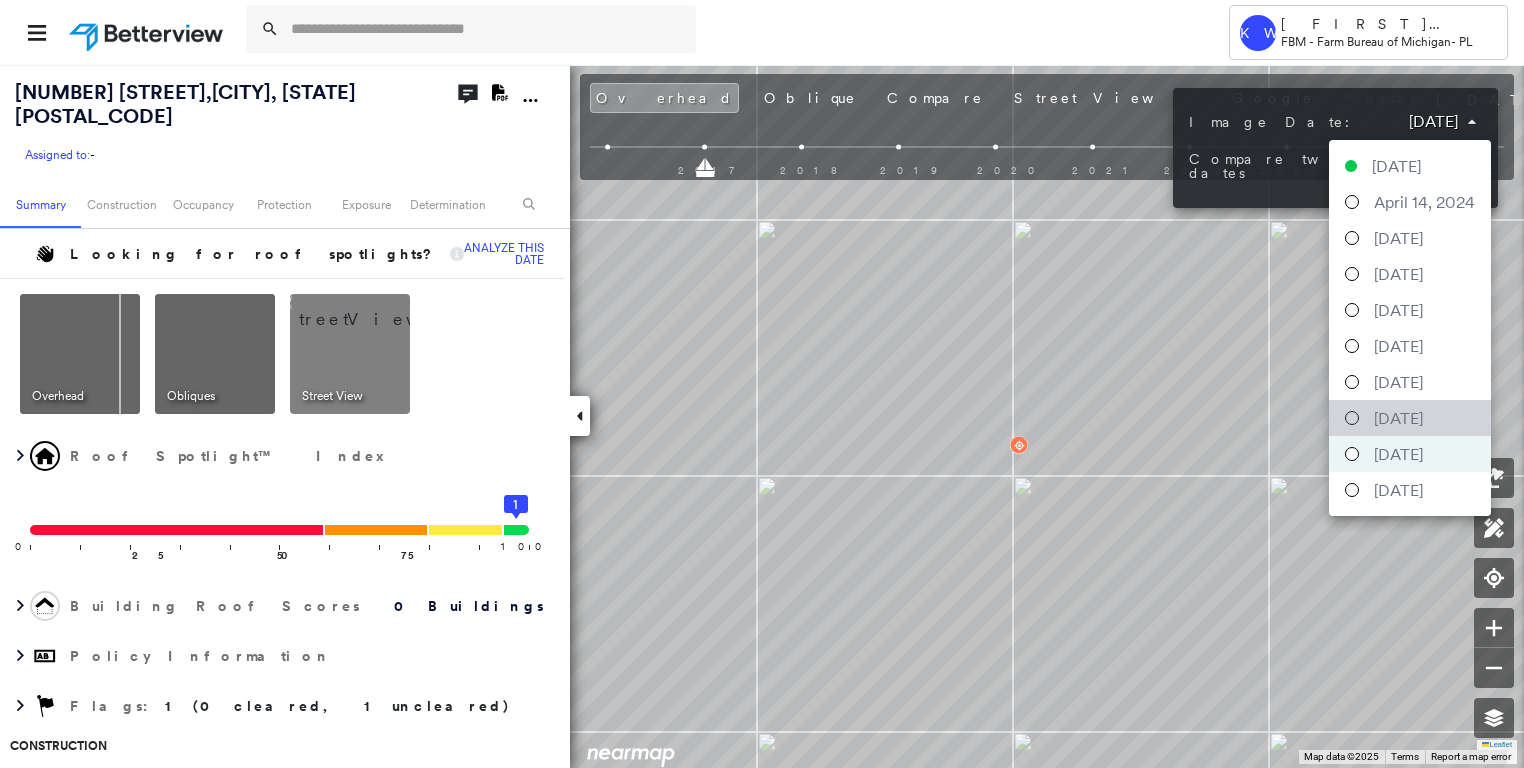 click on "[DATE]" at bounding box center [1398, 418] 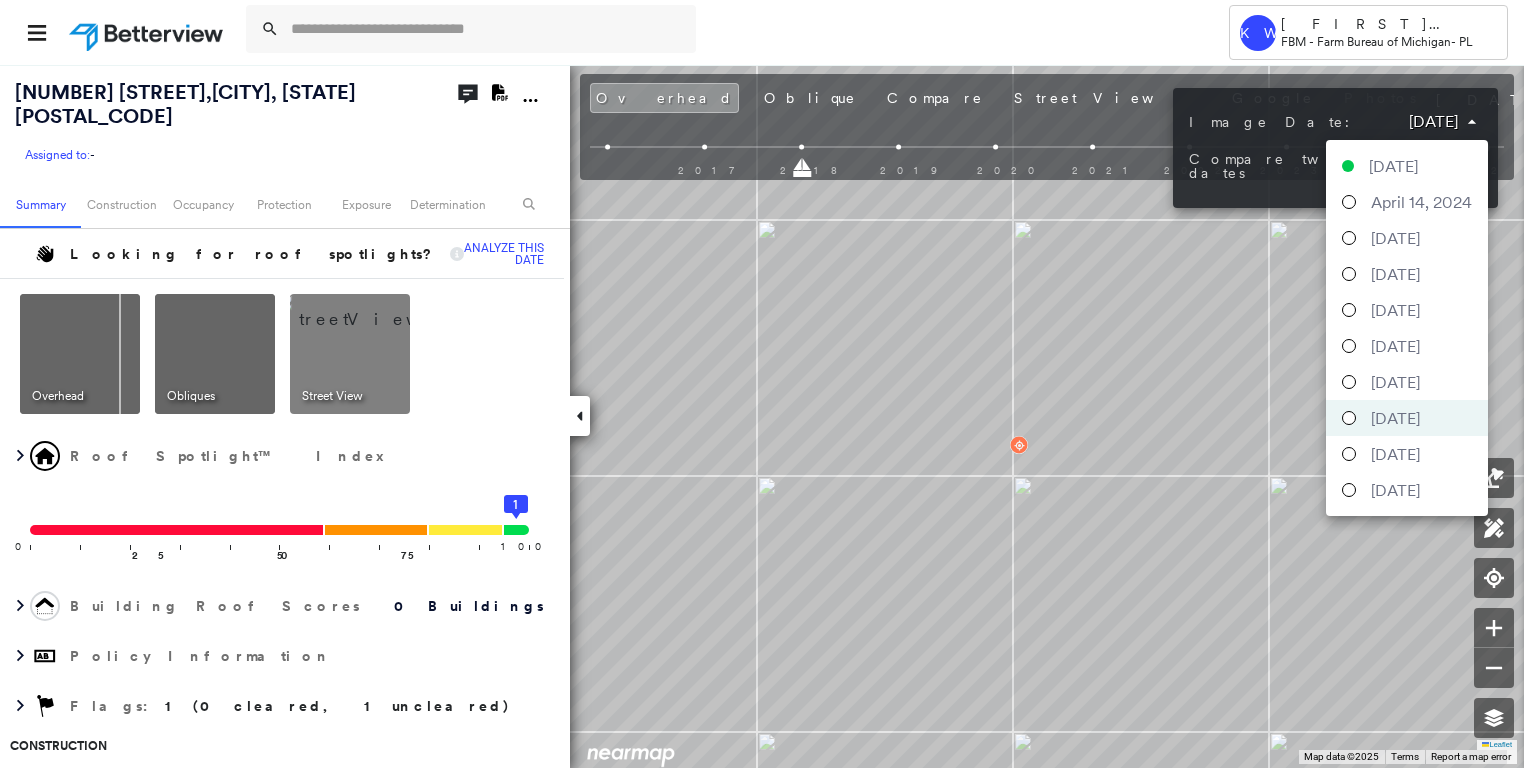 click on "Tower KW [FIRST] [LAST] FBM - Farm Bureau of Michigan  -   PL [NUMBER] [STREET] ,  [CITY], [STATE] [POSTAL_CODE] Assigned to:  - Assigned to:  - Assigned to:  - Open Comments Download PDF Report Summary Construction Occupancy Protection Exposure Determination Looking for roof spotlights? Analyze this date Overhead Obliques Street View Roof Spotlight™ Index 0 100 25 50 75 1 Building Roof Scores 0 Buildings Policy Information Flags :  1 (0 cleared, 1 uncleared) Construction Occupancy Place Detail Protection Exposure FEMA Risk Index Additional Perils Determination Flags :  1 (0 cleared, 1 uncleared) Uncleared Flags (1) Cleared Flags  (0) Low Low Priority Flagged [DATE] Clear Action Taken New Entry History Quote/New Business Terms & Conditions Added ACV Endorsement Added Cosmetic Endorsement Inspection/Loss Control Report Information Added to Inspection Survey Onsite Inspection Ordered Determined No Inspection Needed General Used Report to Further Agent/Insured Discussion Reject/Decline - New Business Save Renewal" at bounding box center [762, 384] 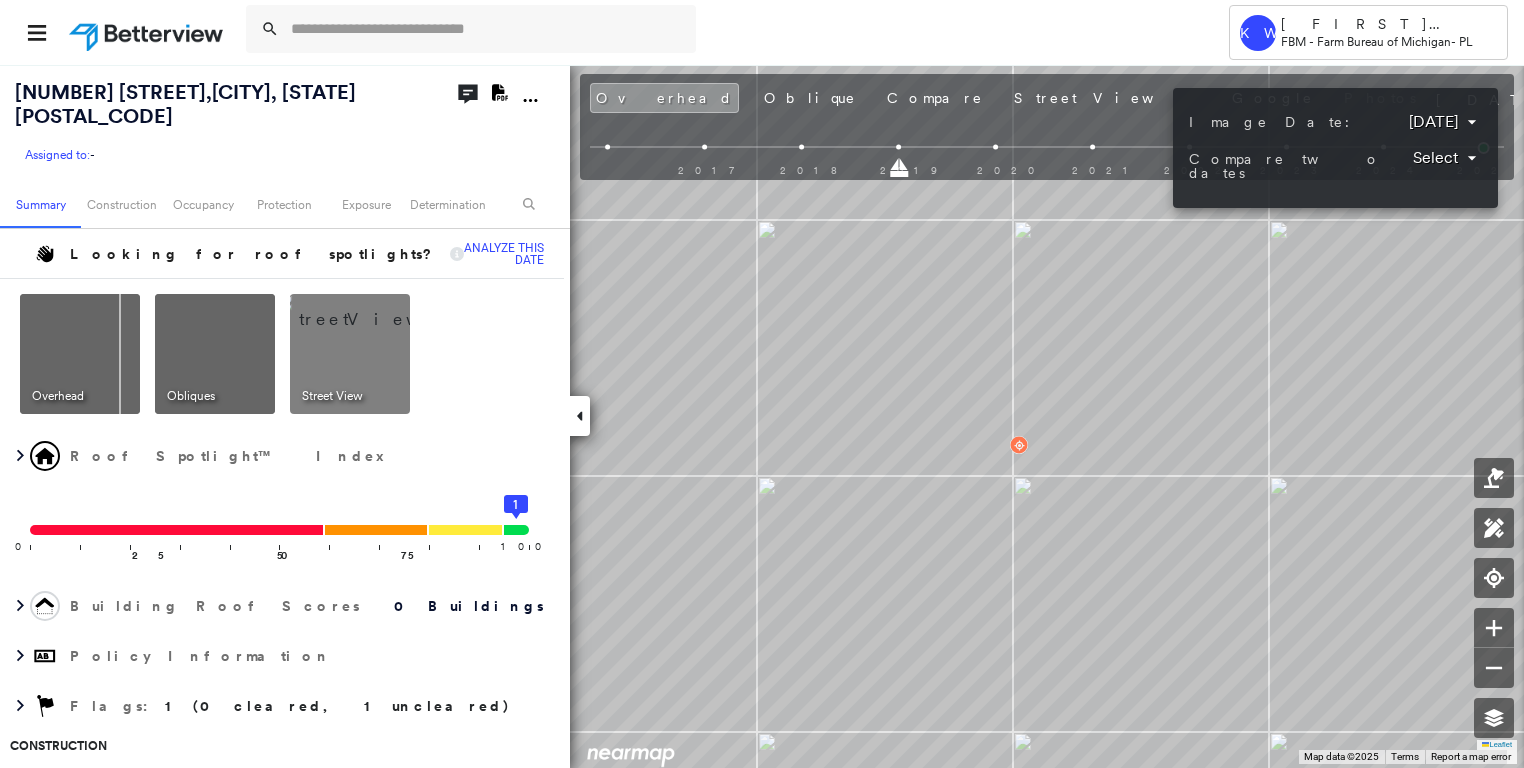 click on "Tower KW [FIRST] [LAST] FBM - Farm Bureau of Michigan  -   PL [NUMBER] [STREET] ,  [CITY], [STATE] [POSTAL_CODE] Assigned to:  - Assigned to:  - Assigned to:  - Open Comments Download PDF Report Summary Construction Occupancy Protection Exposure Determination Looking for roof spotlights? Analyze this date Overhead Obliques Street View Roof Spotlight™ Index 0 100 25 50 75 1 Building Roof Scores 0 Buildings Policy Information Flags :  1 (0 cleared, 1 uncleared) Construction Occupancy Place Detail Protection Exposure FEMA Risk Index Additional Perils Determination Flags :  1 (0 cleared, 1 uncleared) Uncleared Flags (1) Cleared Flags  (0) Low Low Priority Flagged [DATE] Clear Action Taken New Entry History Quote/New Business Terms & Conditions Added ACV Endorsement Added Cosmetic Endorsement Inspection/Loss Control Report Information Added to Inspection Survey Onsite Inspection Ordered Determined No Inspection Needed General Used Report to Further Agent/Insured Discussion Reject/Decline - New Business Save Renewal" at bounding box center [762, 384] 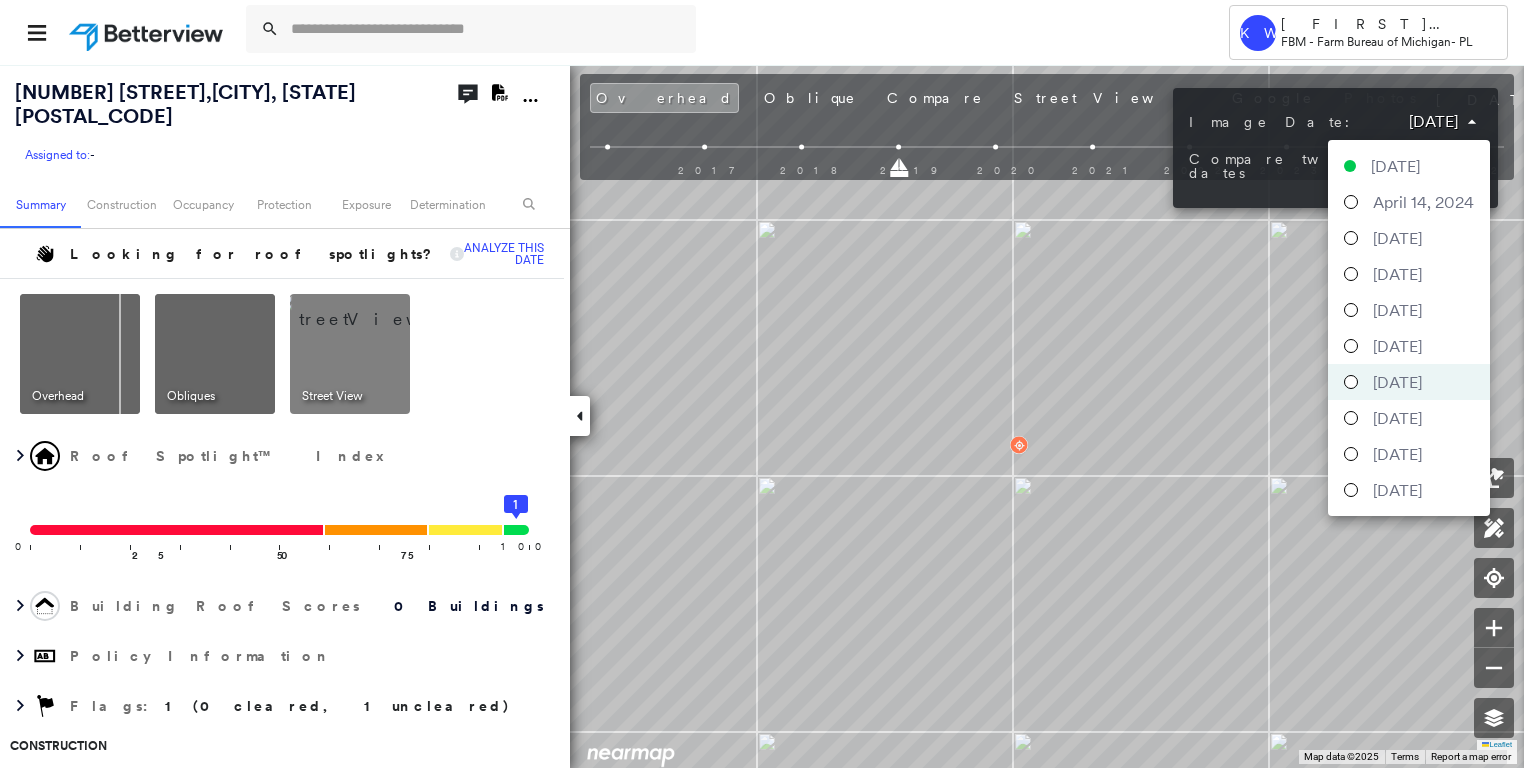 click on "[DATE]" at bounding box center [1397, 346] 